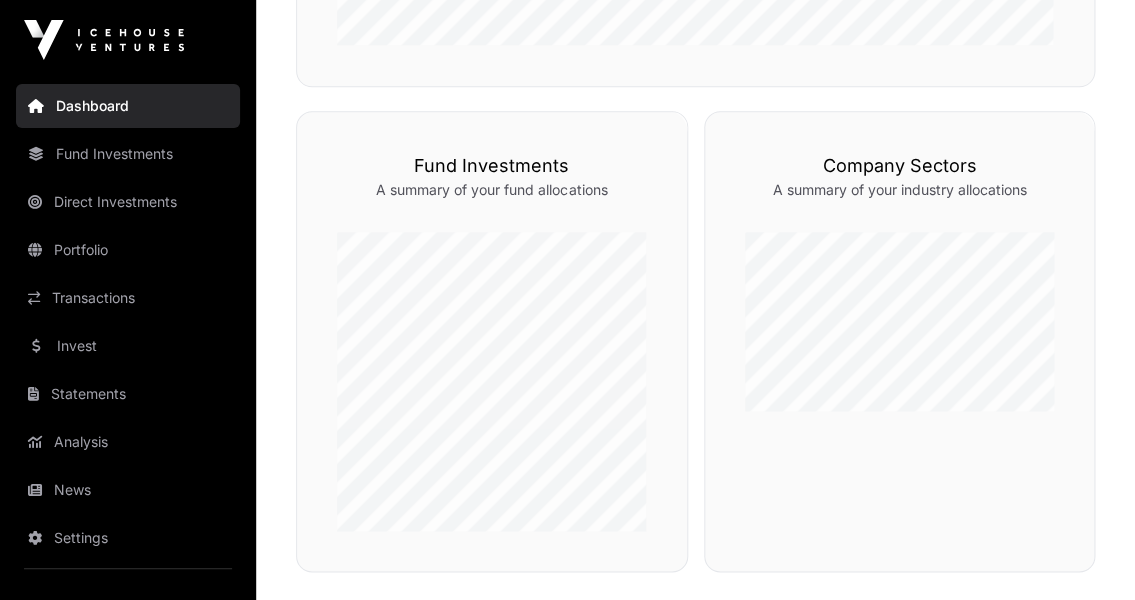 scroll, scrollTop: 589, scrollLeft: 0, axis: vertical 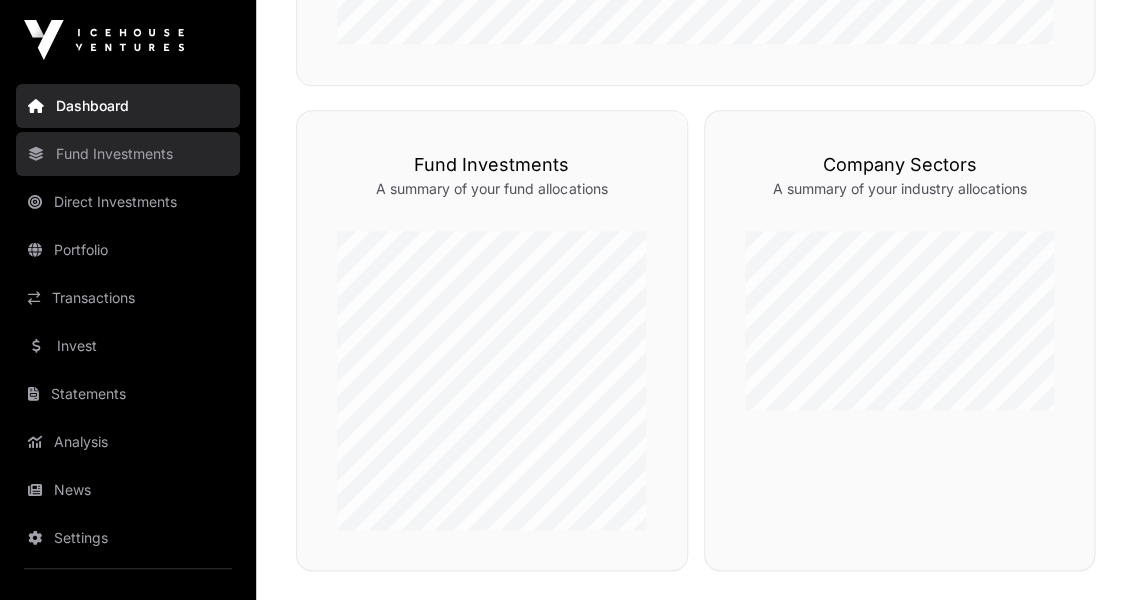 click on "Fund Investments" 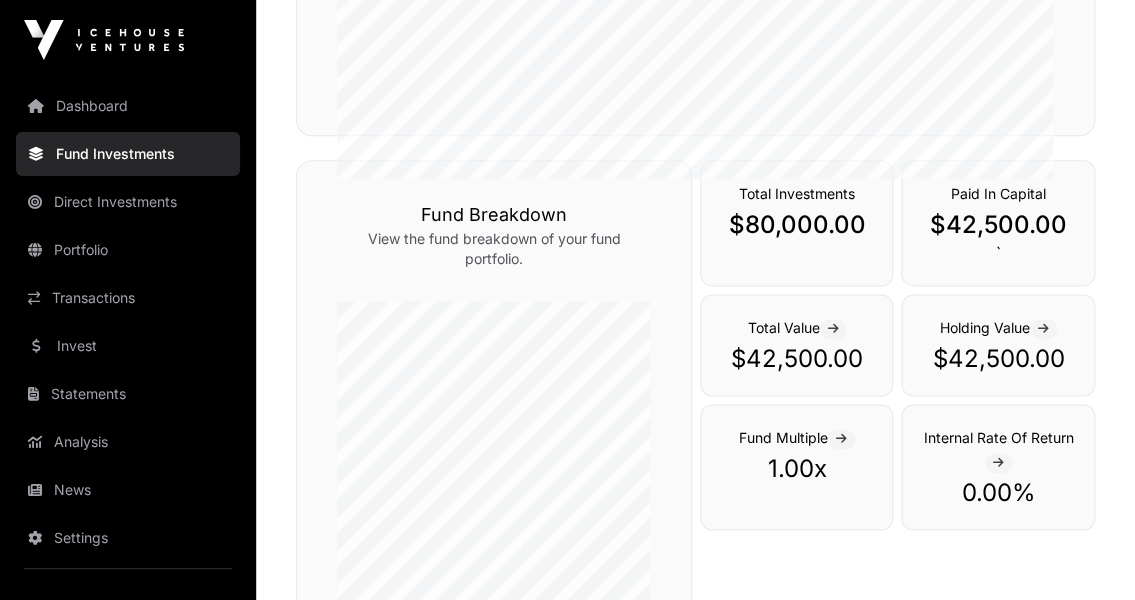 scroll, scrollTop: 0, scrollLeft: 0, axis: both 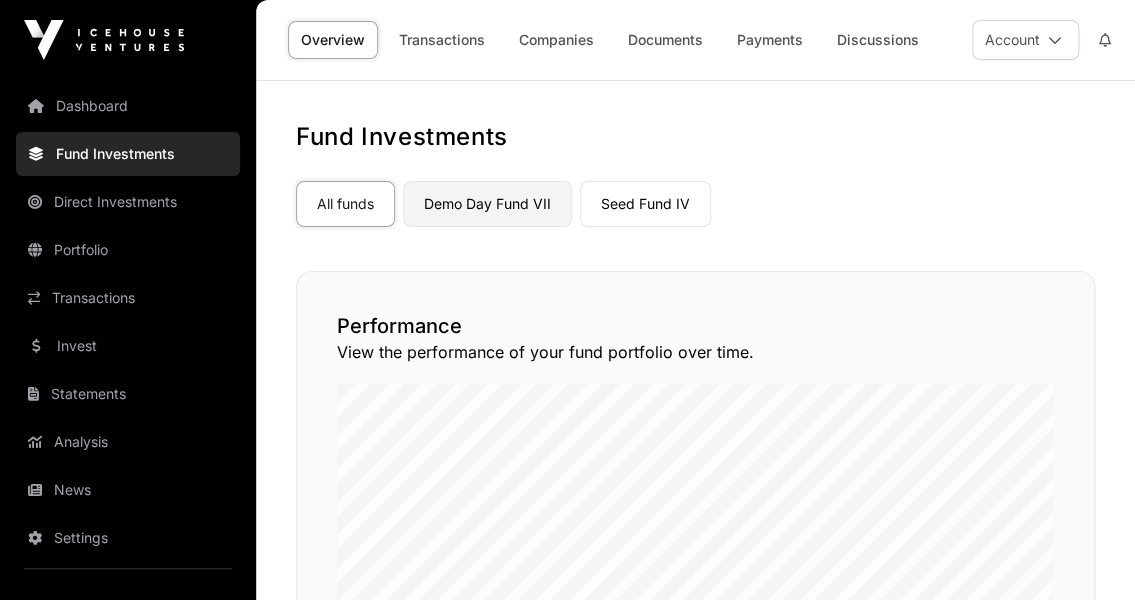 click on "Demo Day Fund VII" 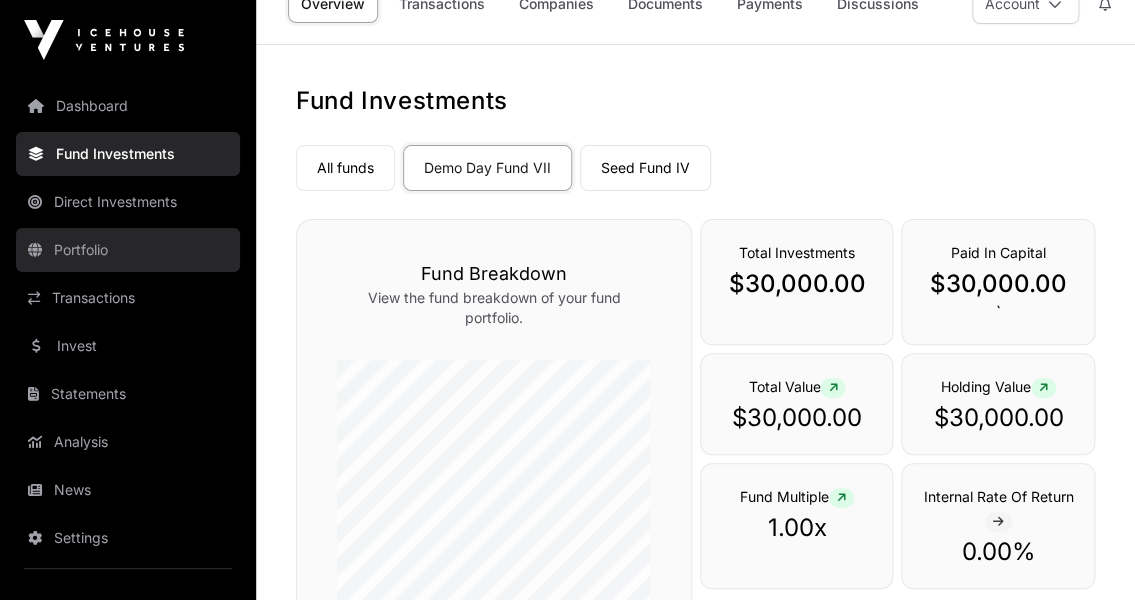 scroll, scrollTop: 0, scrollLeft: 0, axis: both 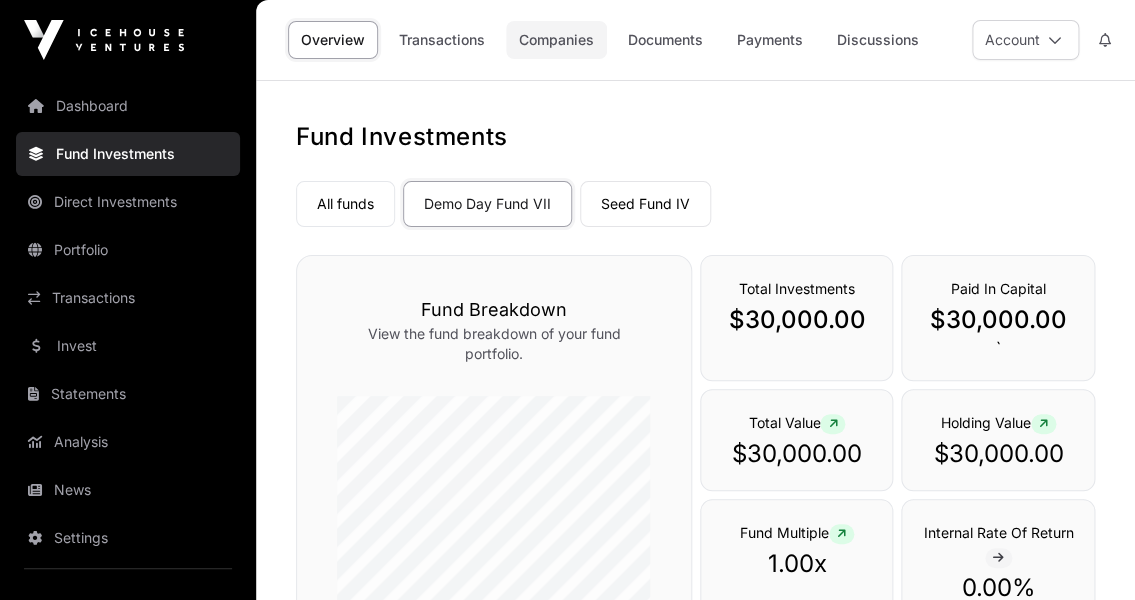 click on "Companies" 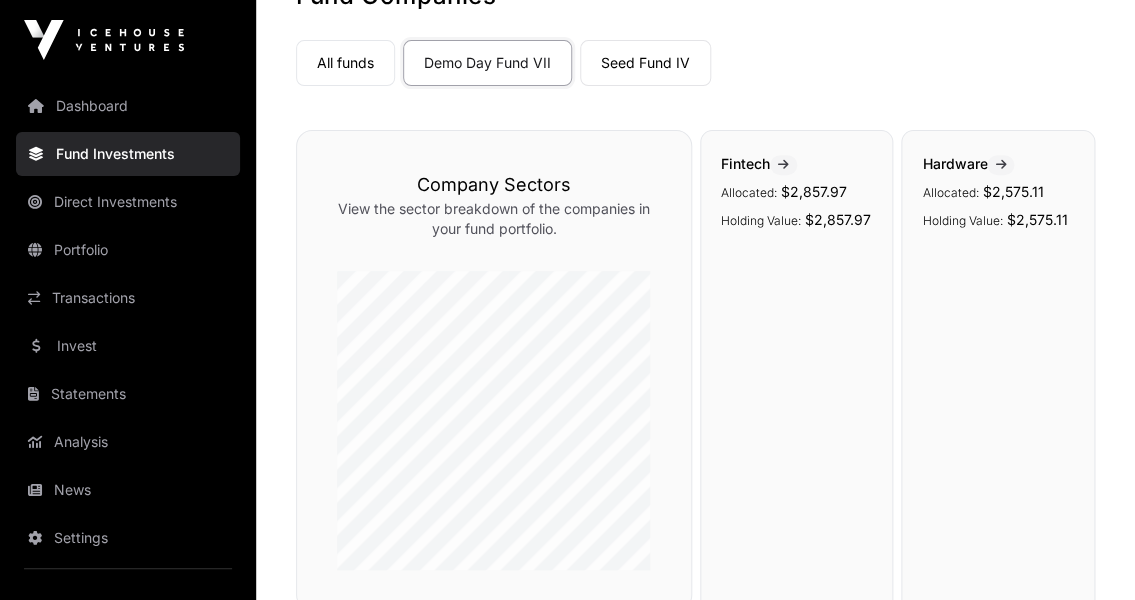 scroll, scrollTop: 79, scrollLeft: 0, axis: vertical 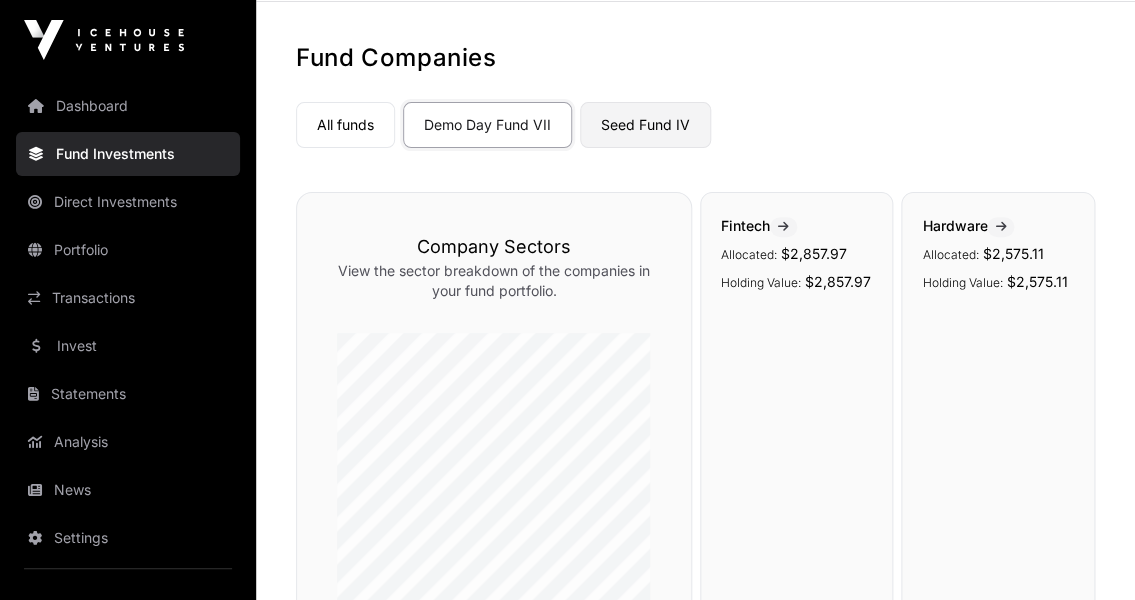 click on "Seed Fund IV" 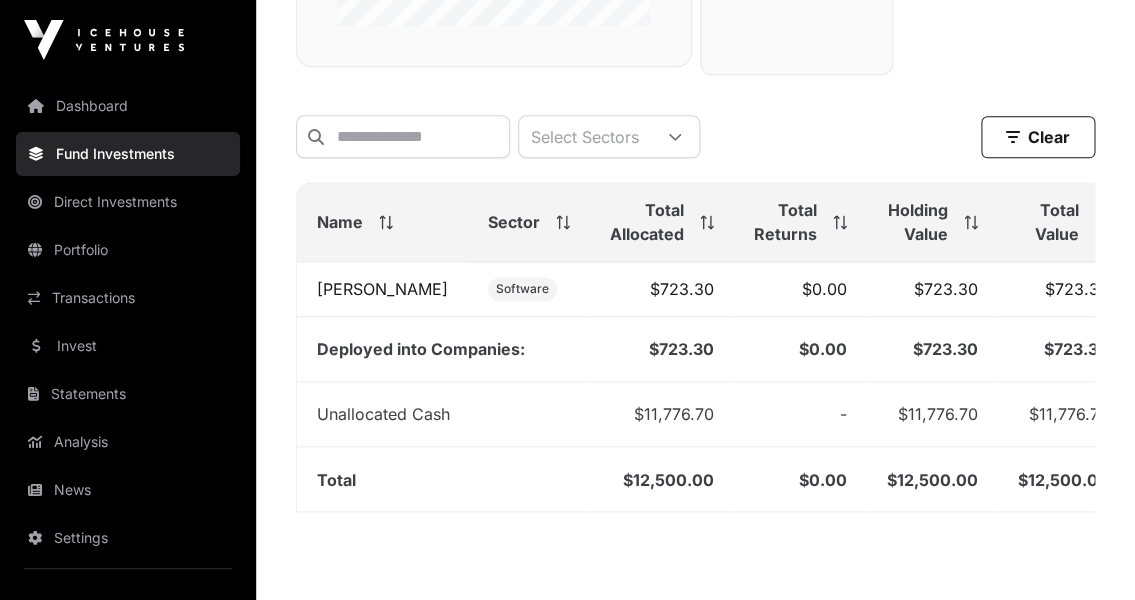 scroll, scrollTop: 691, scrollLeft: 0, axis: vertical 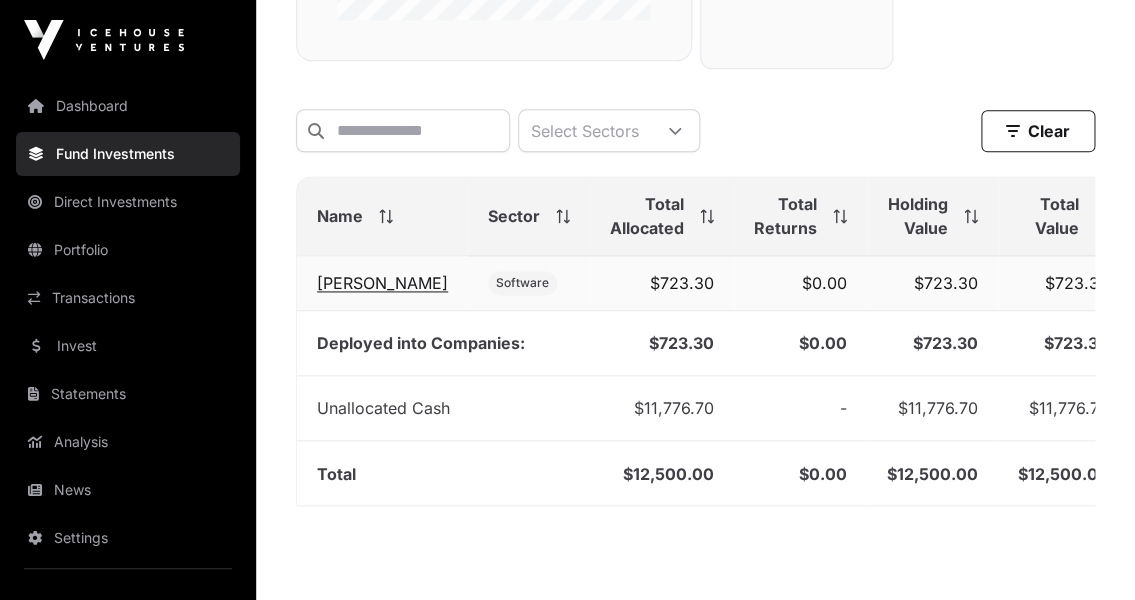 click on "[PERSON_NAME]" 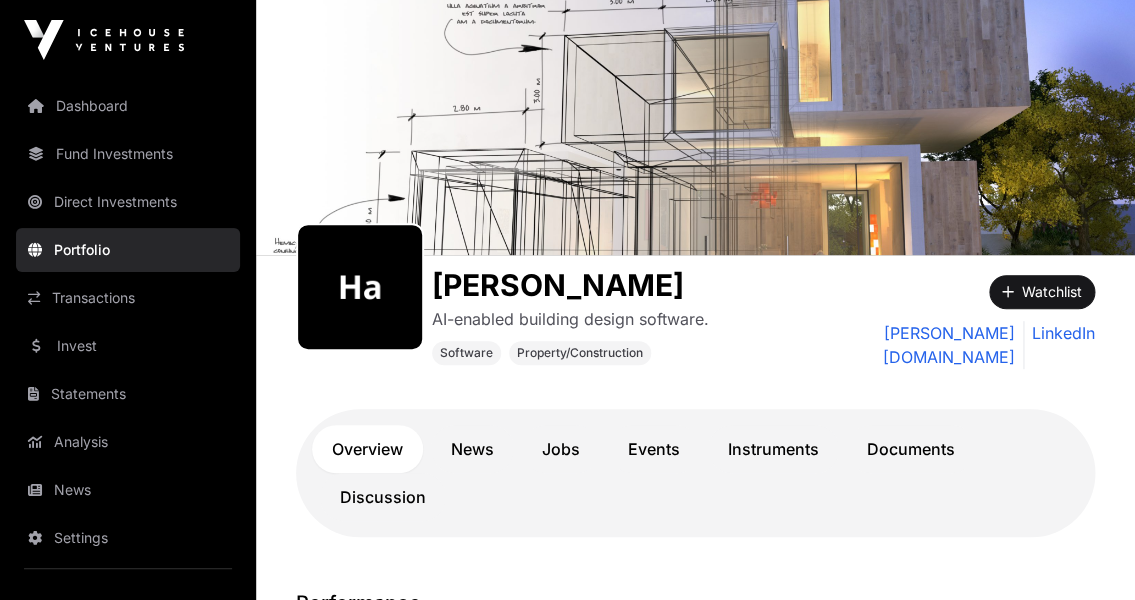 scroll, scrollTop: 0, scrollLeft: 0, axis: both 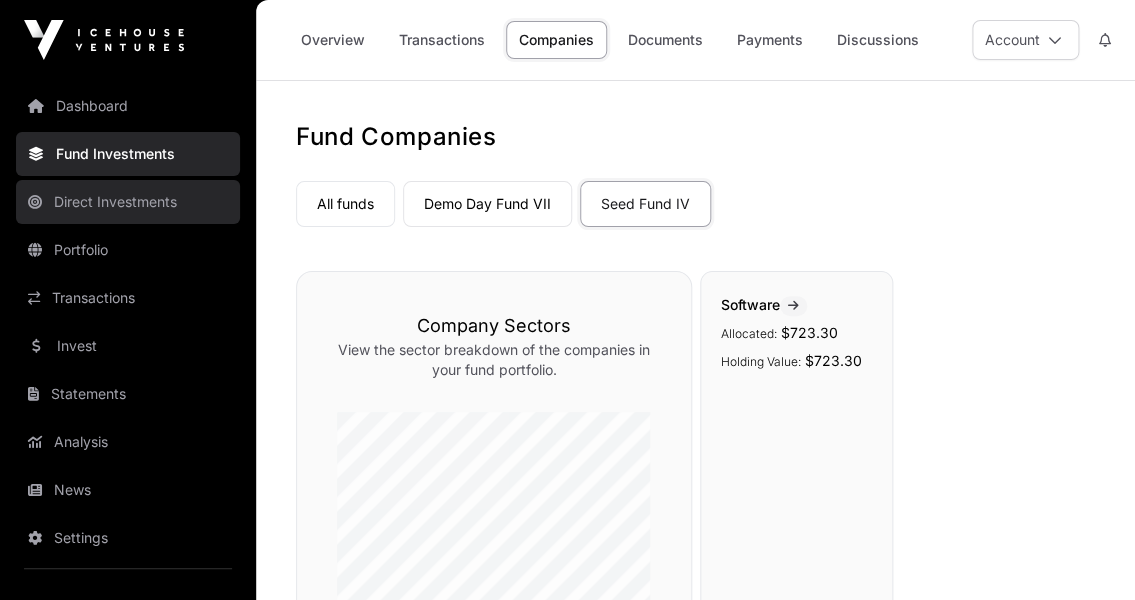 click on "Direct Investments" 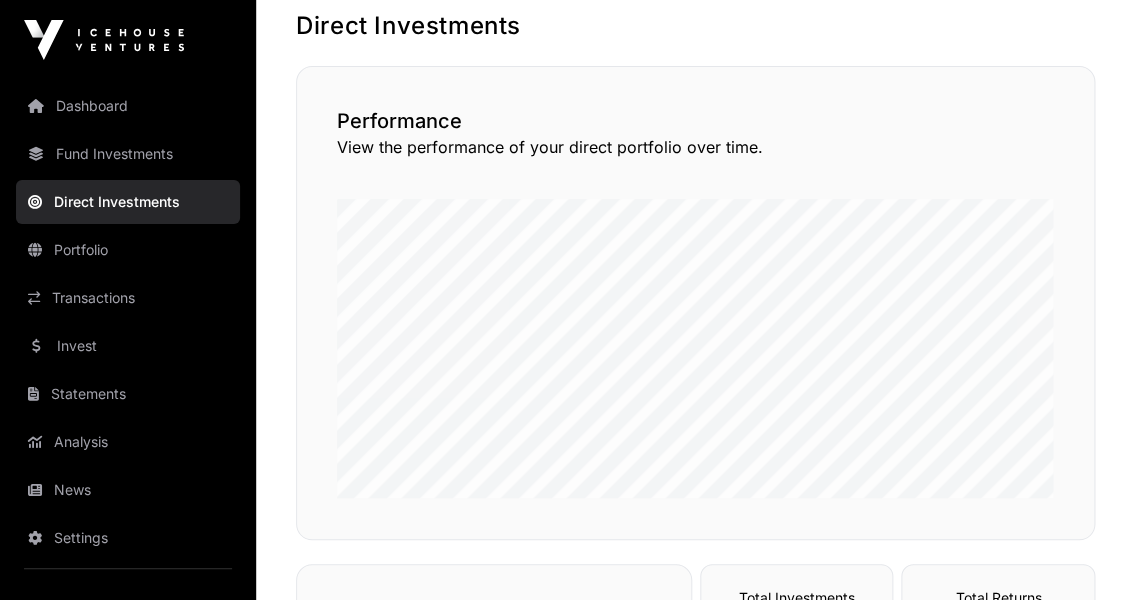 scroll, scrollTop: 0, scrollLeft: 0, axis: both 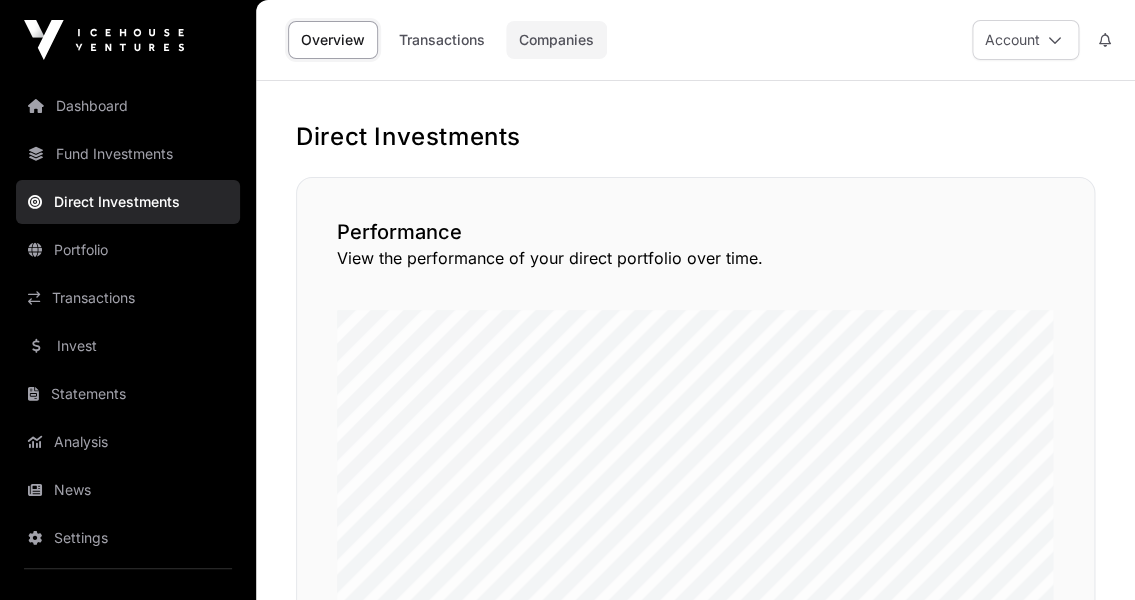 click on "Companies" 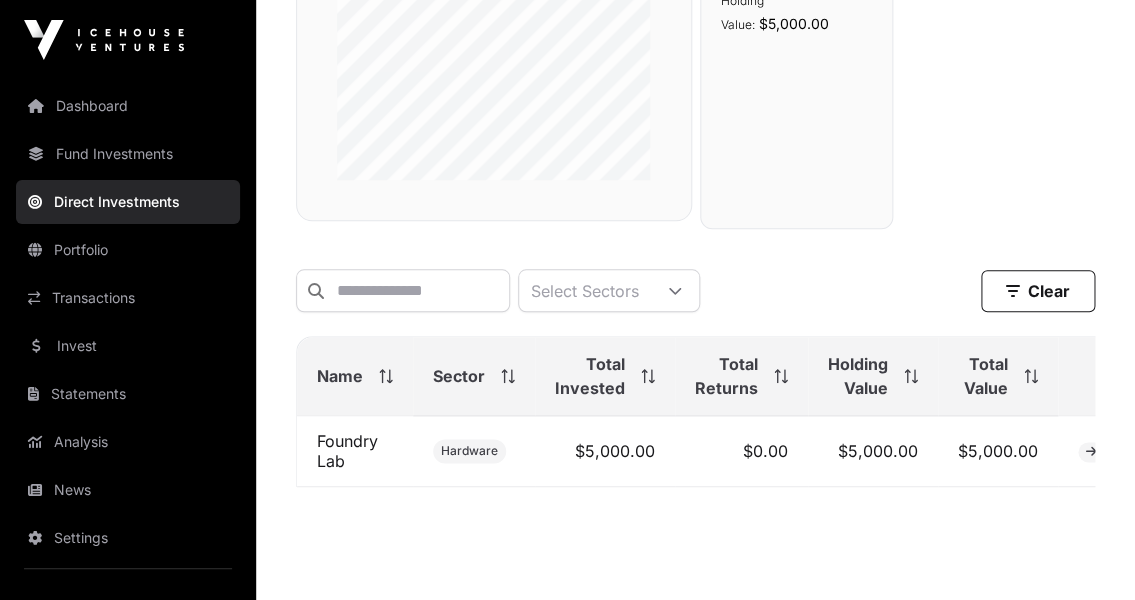 scroll, scrollTop: 465, scrollLeft: 0, axis: vertical 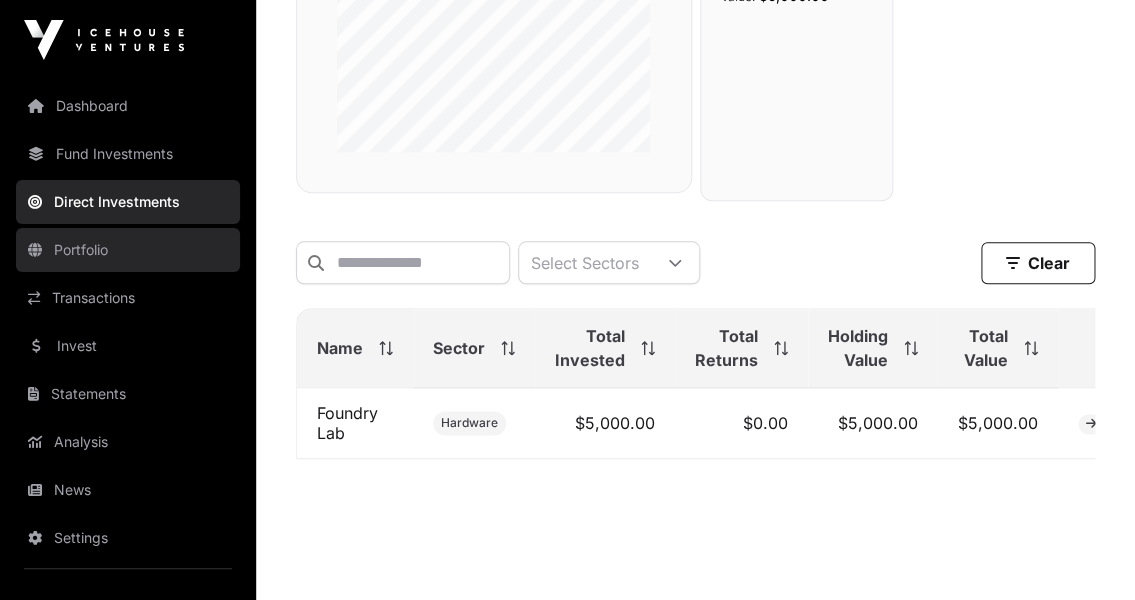 click on "Portfolio" 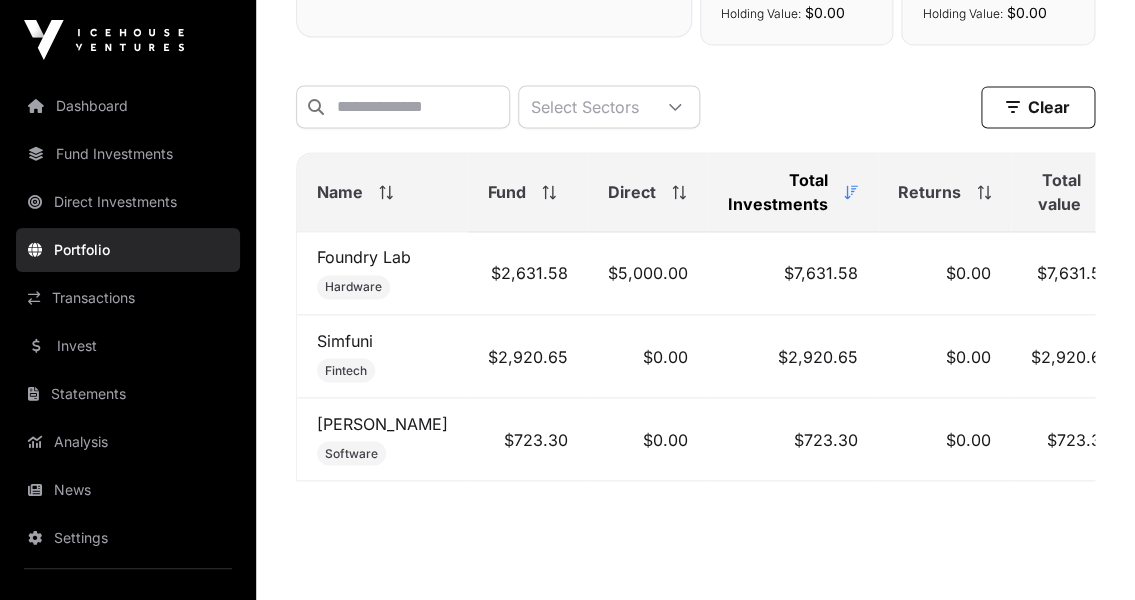 scroll, scrollTop: 823, scrollLeft: 0, axis: vertical 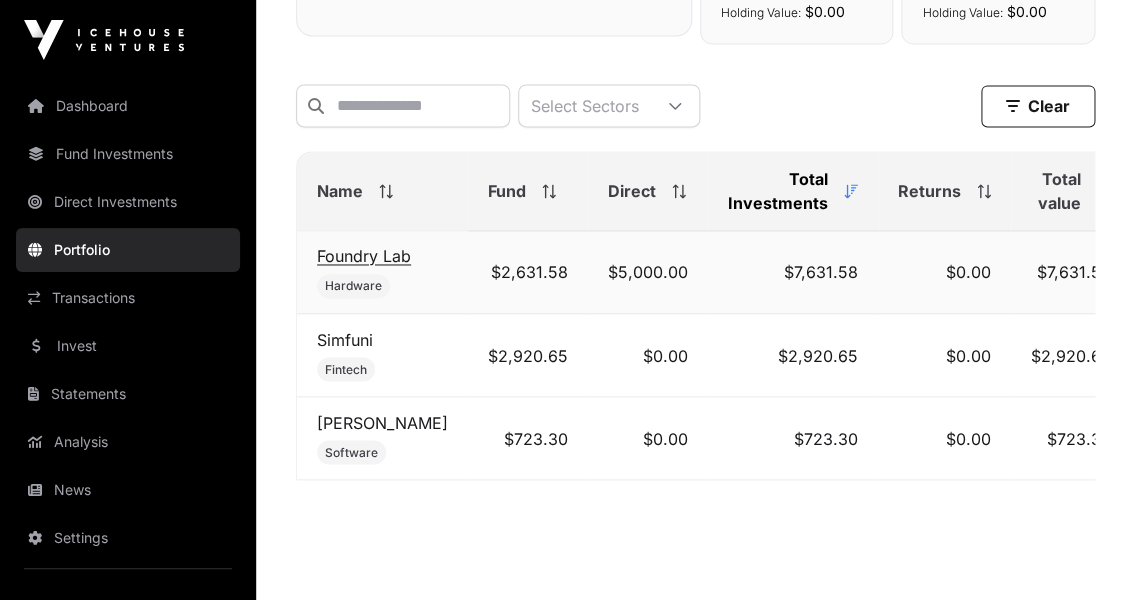 click on "Foundry Lab" 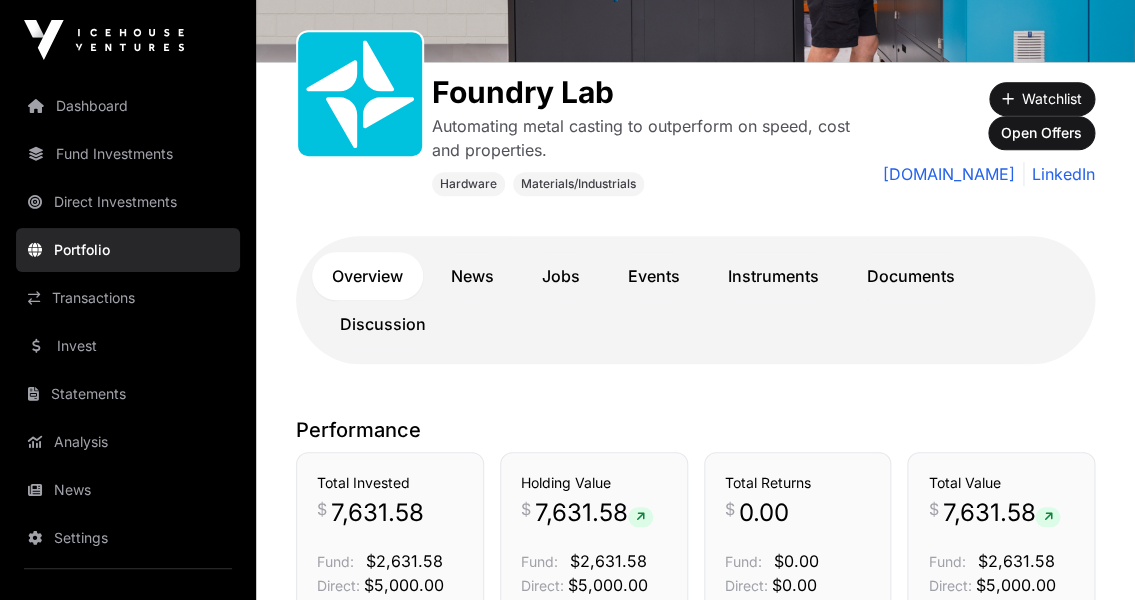 scroll, scrollTop: 270, scrollLeft: 0, axis: vertical 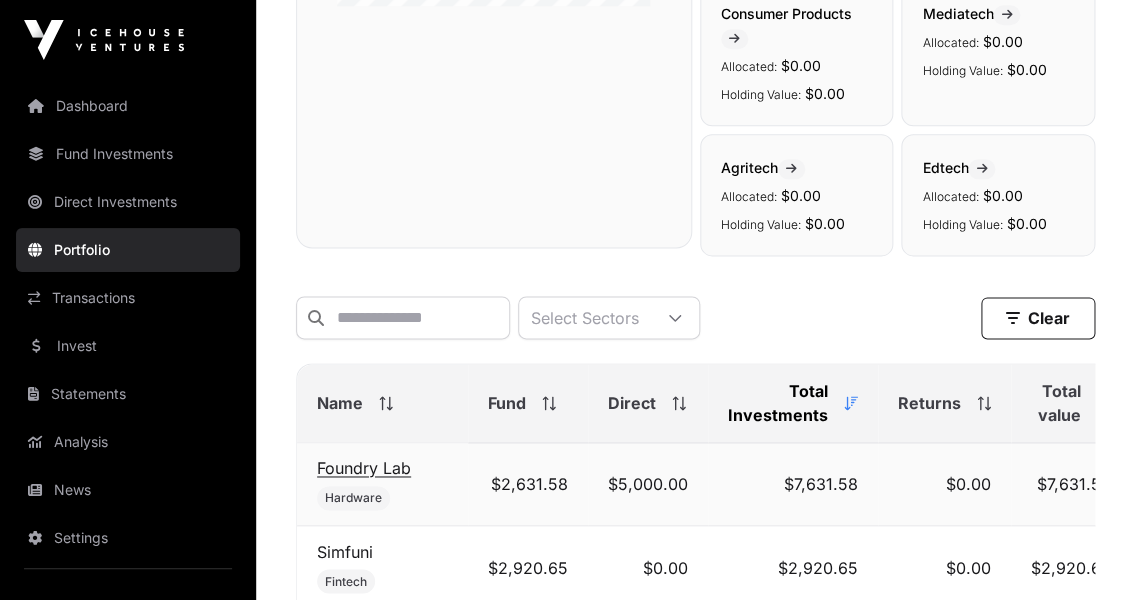 click on "Foundry Lab" 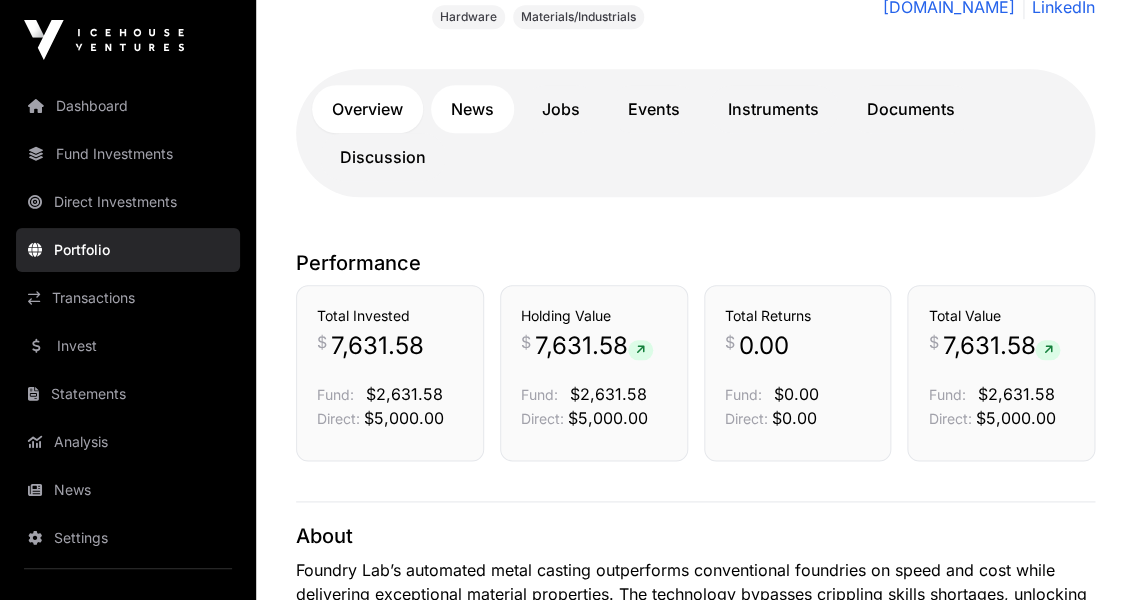 scroll, scrollTop: 335, scrollLeft: 0, axis: vertical 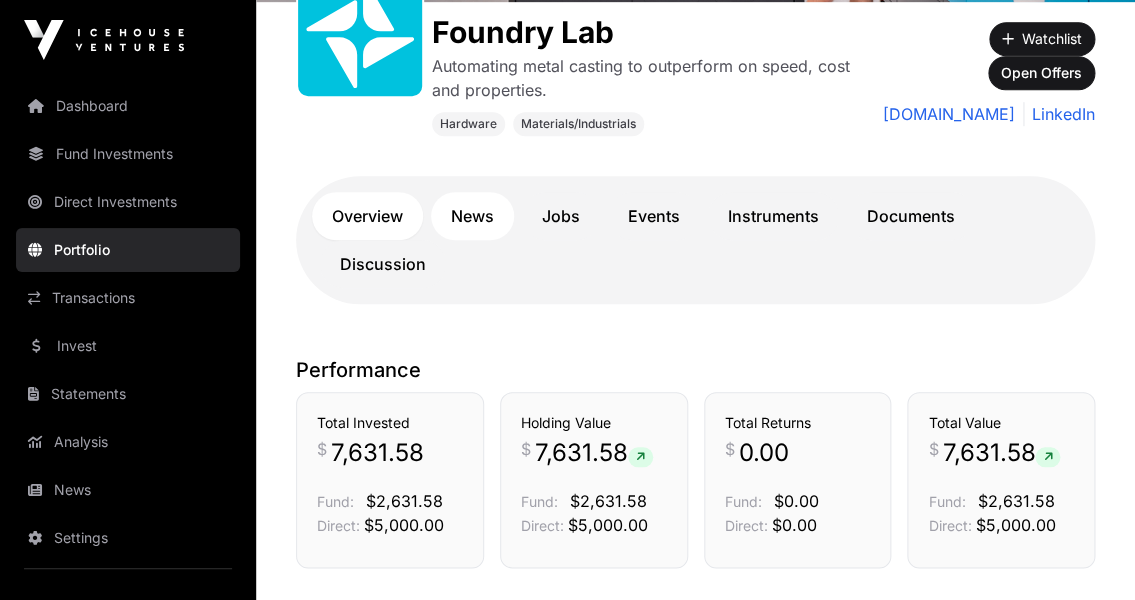 click on "News" 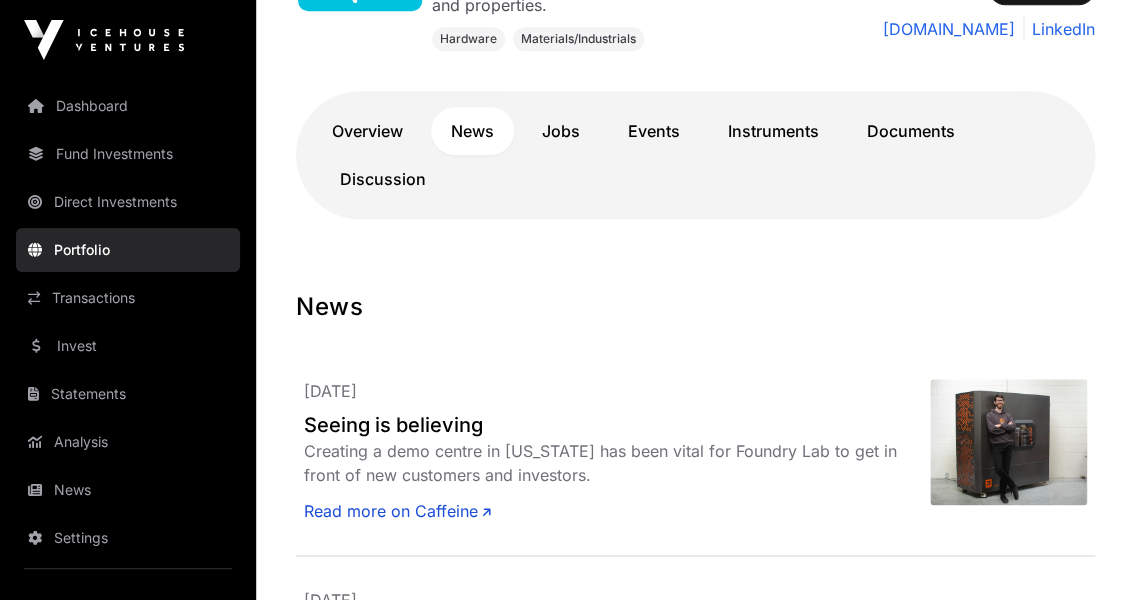 scroll, scrollTop: 182, scrollLeft: 0, axis: vertical 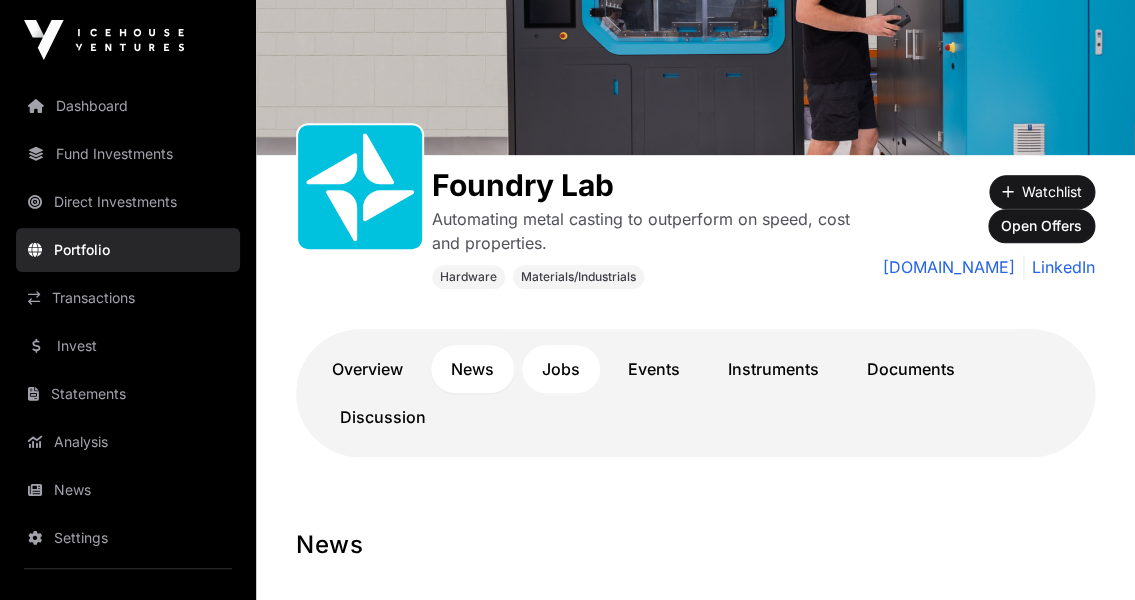 click on "Jobs" 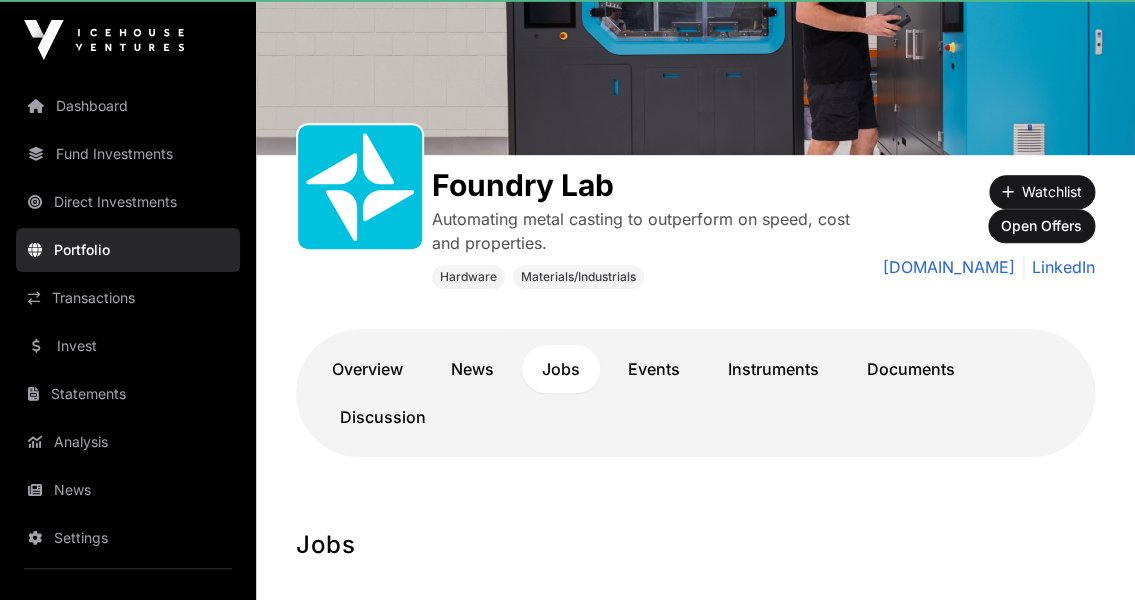 scroll, scrollTop: 407, scrollLeft: 0, axis: vertical 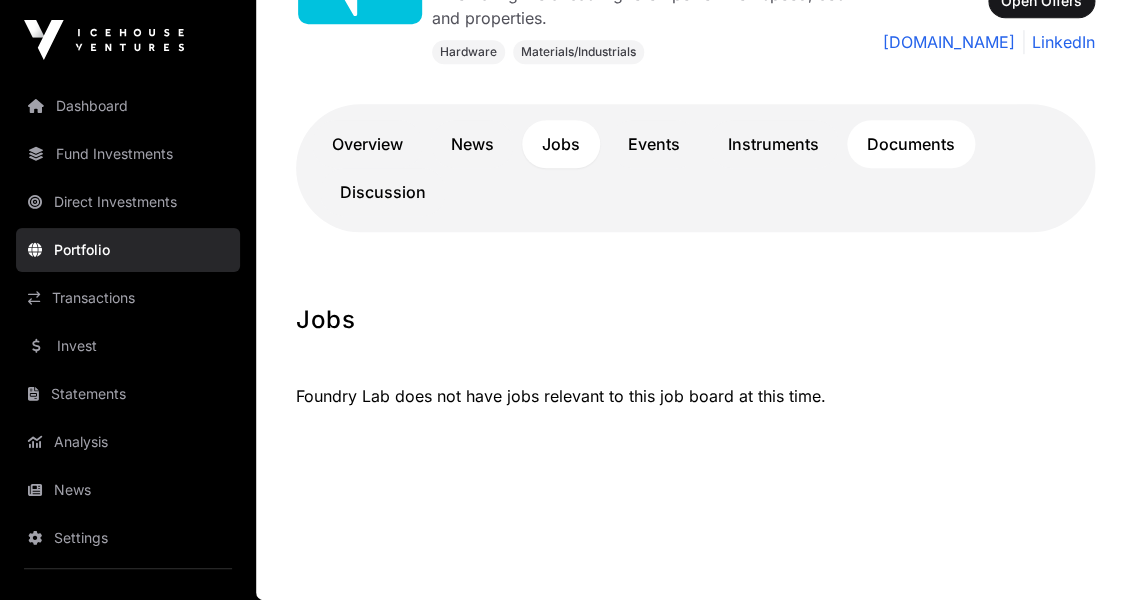 click on "Documents" 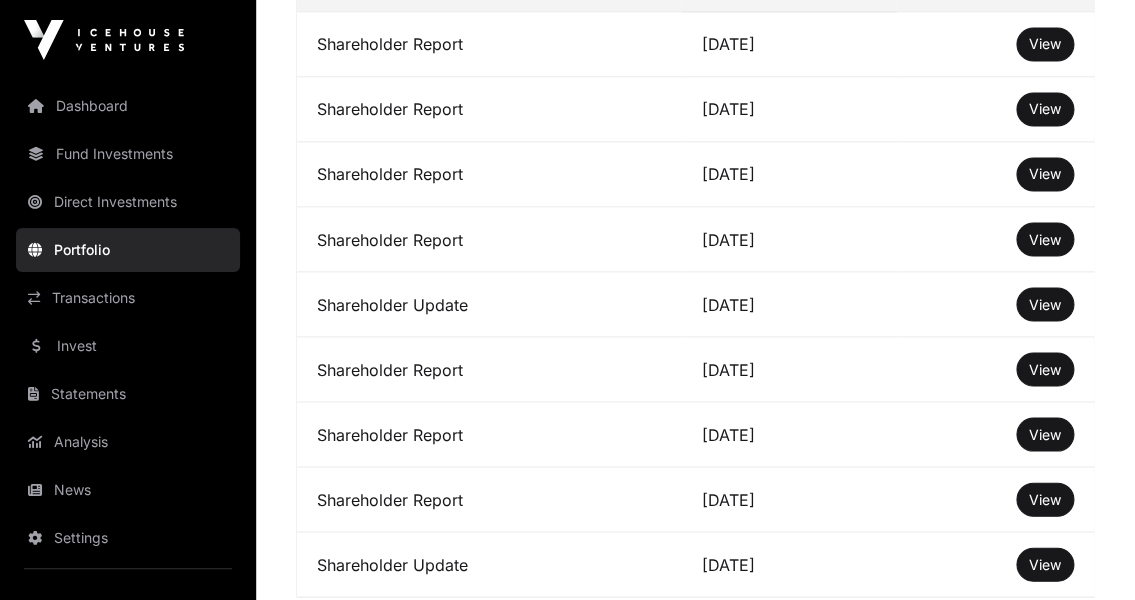 scroll, scrollTop: 574, scrollLeft: 0, axis: vertical 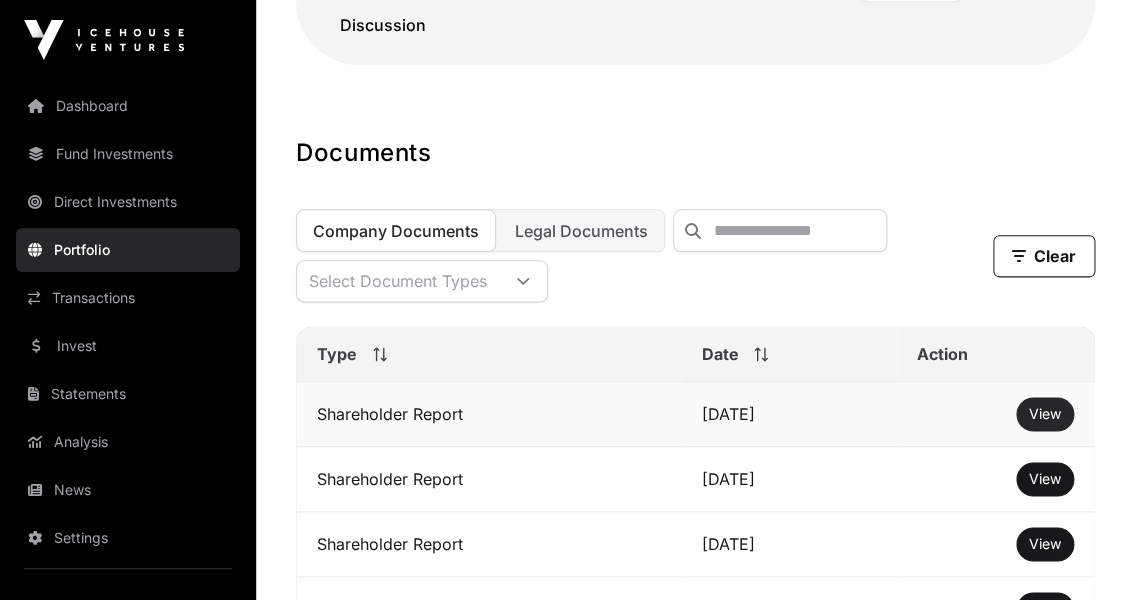 click on "View" 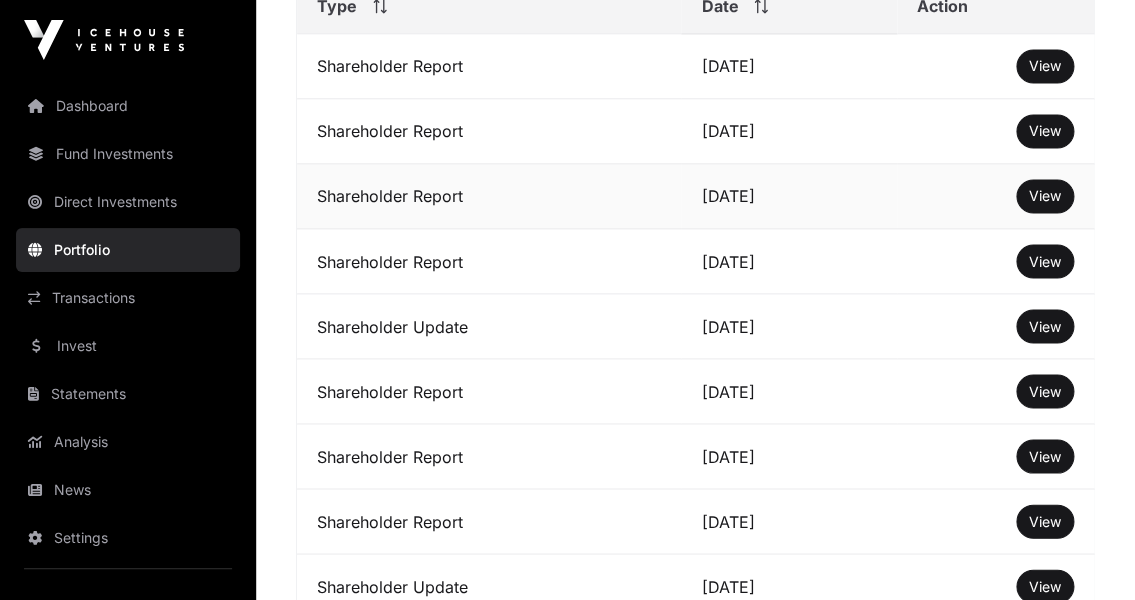 scroll, scrollTop: 817, scrollLeft: 0, axis: vertical 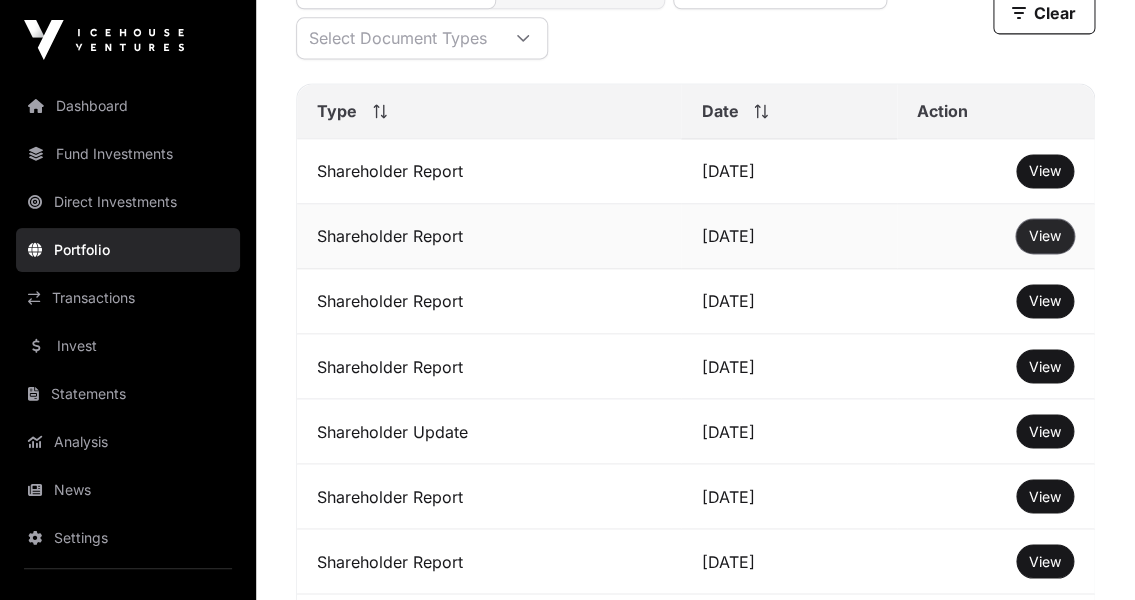 click on "View" 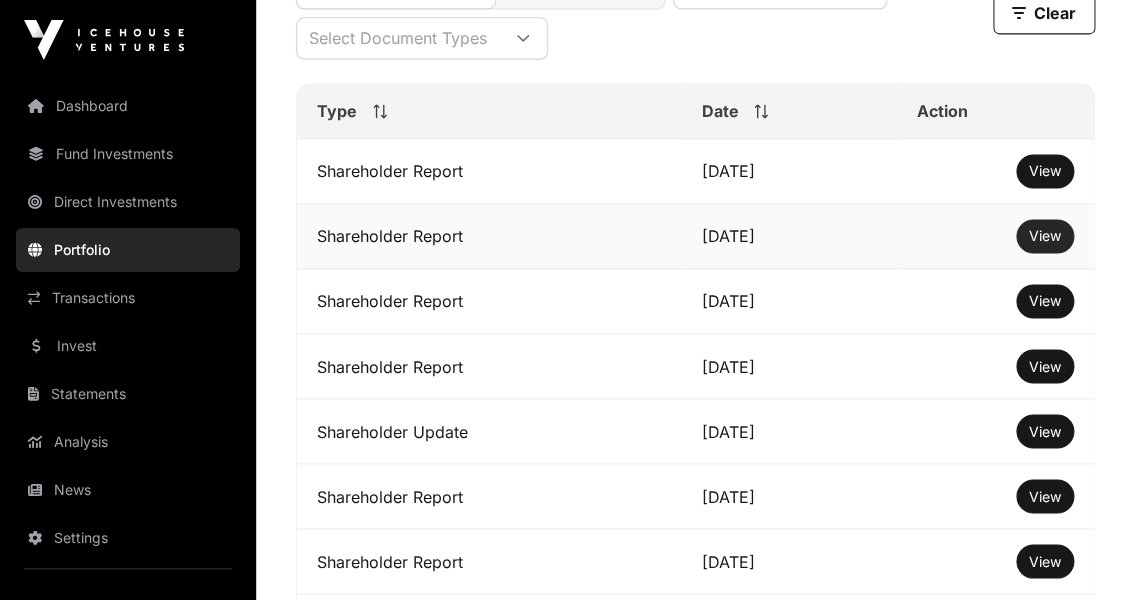 click on "View" 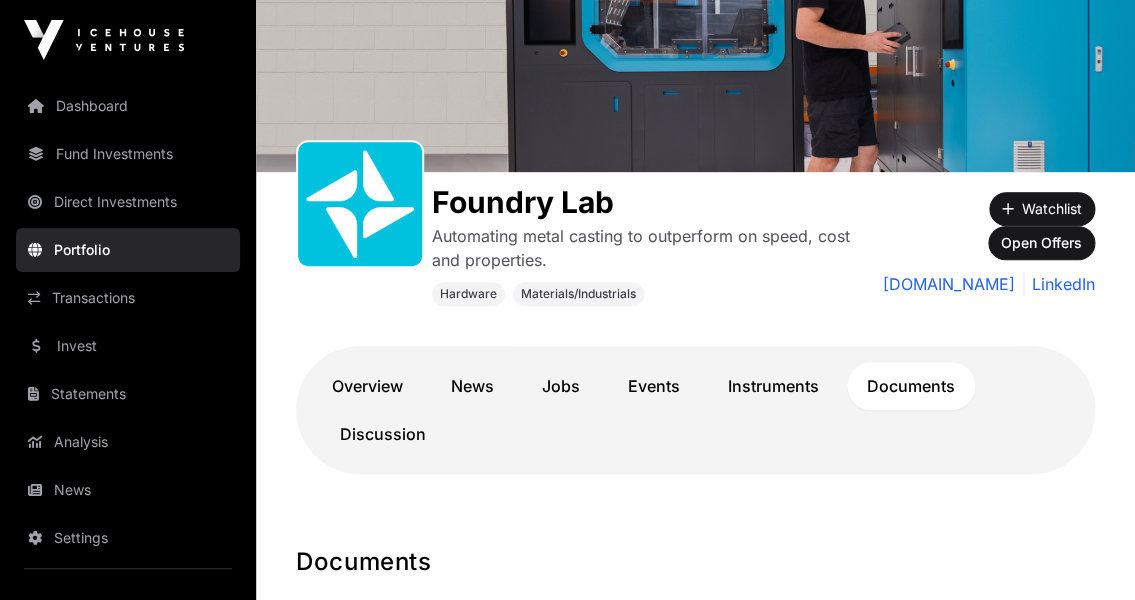 scroll, scrollTop: 167, scrollLeft: 0, axis: vertical 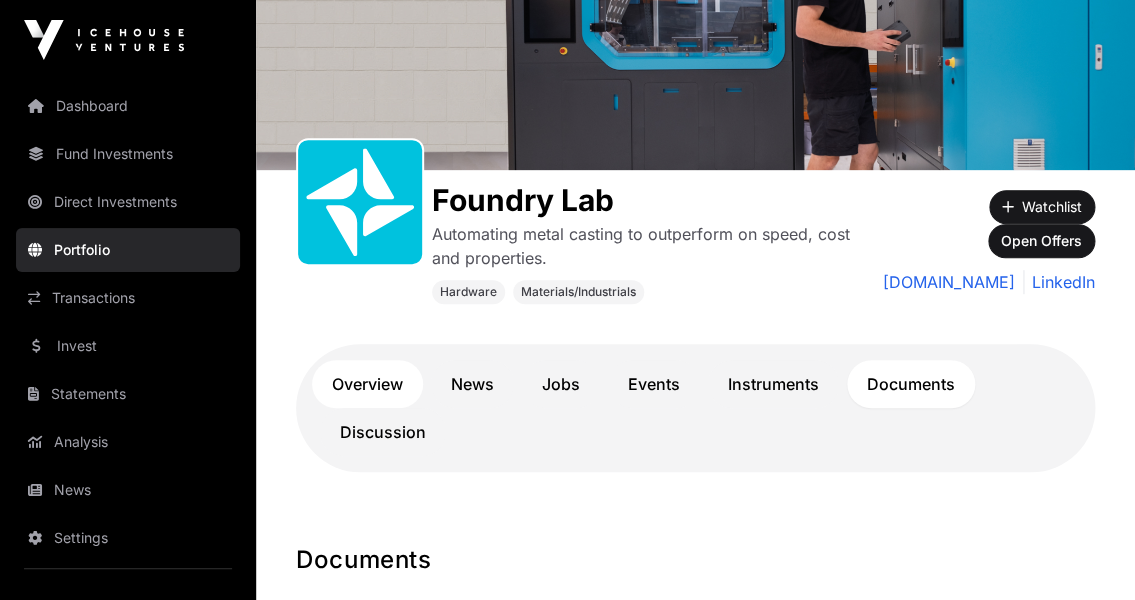click on "Overview" 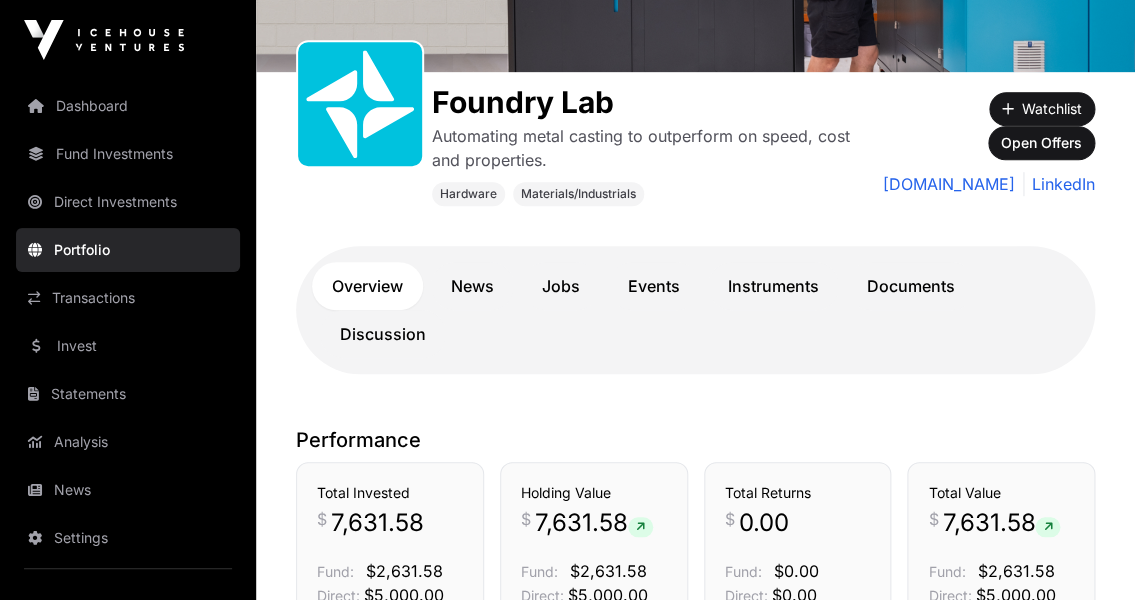 scroll, scrollTop: 282, scrollLeft: 0, axis: vertical 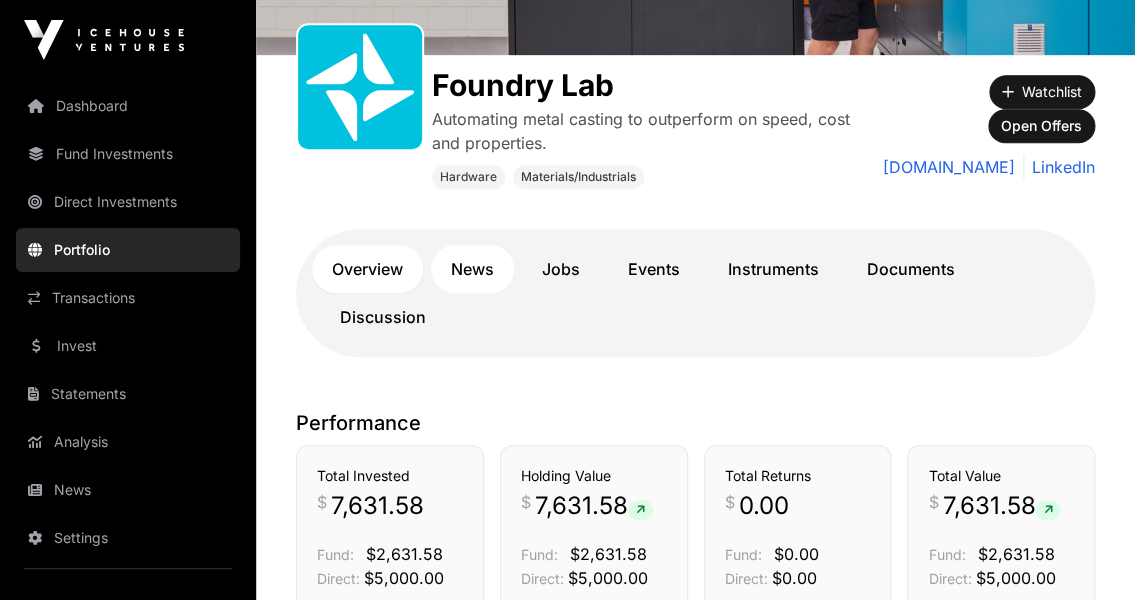click on "News" 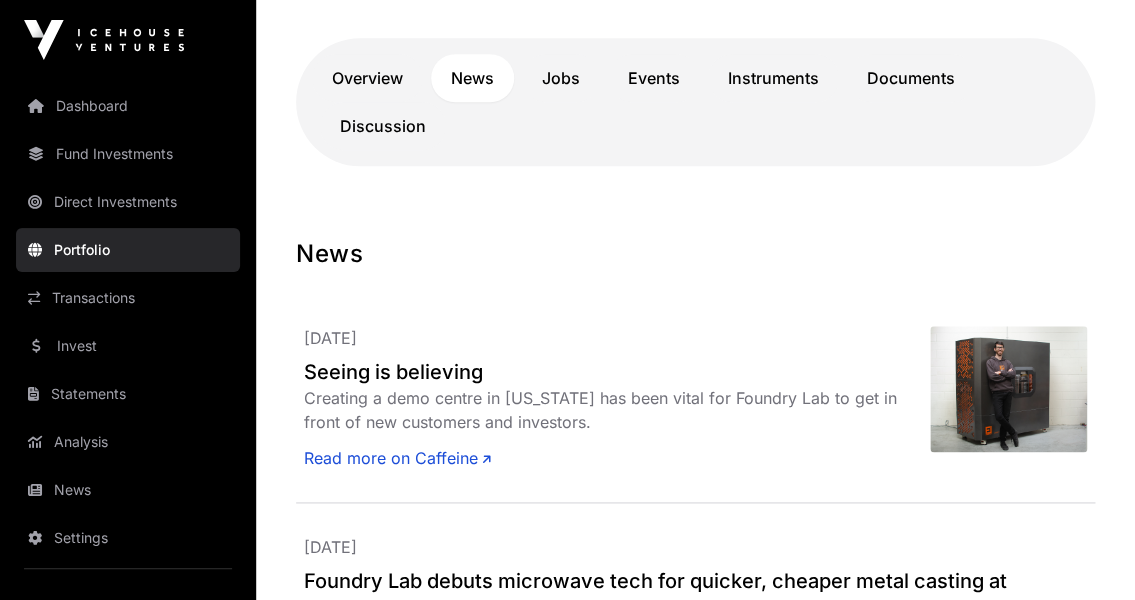 scroll, scrollTop: 487, scrollLeft: 0, axis: vertical 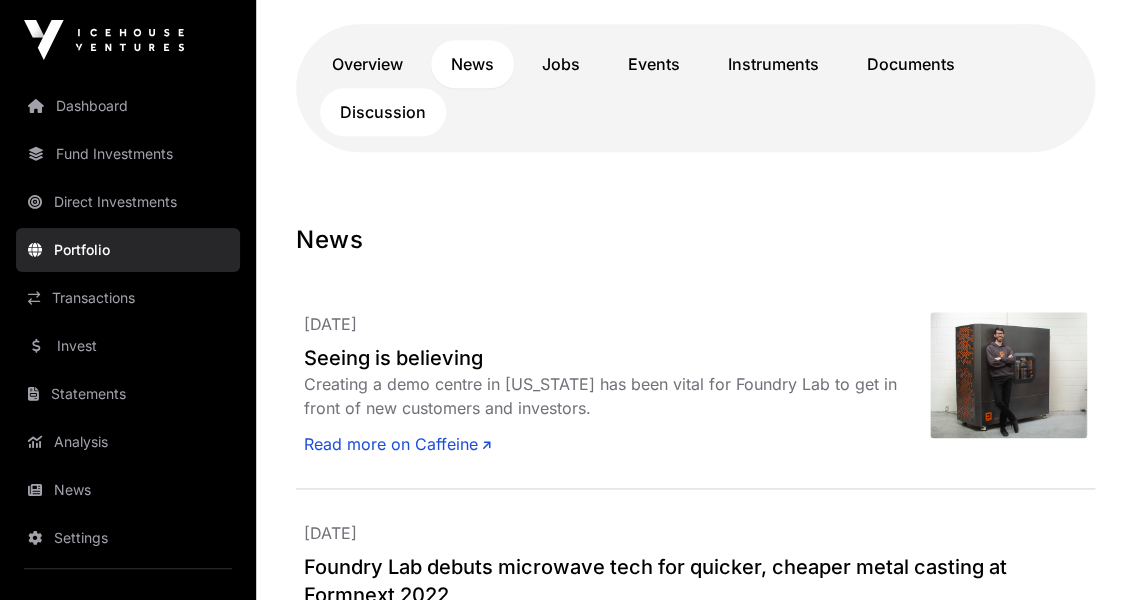 click on "Discussion" 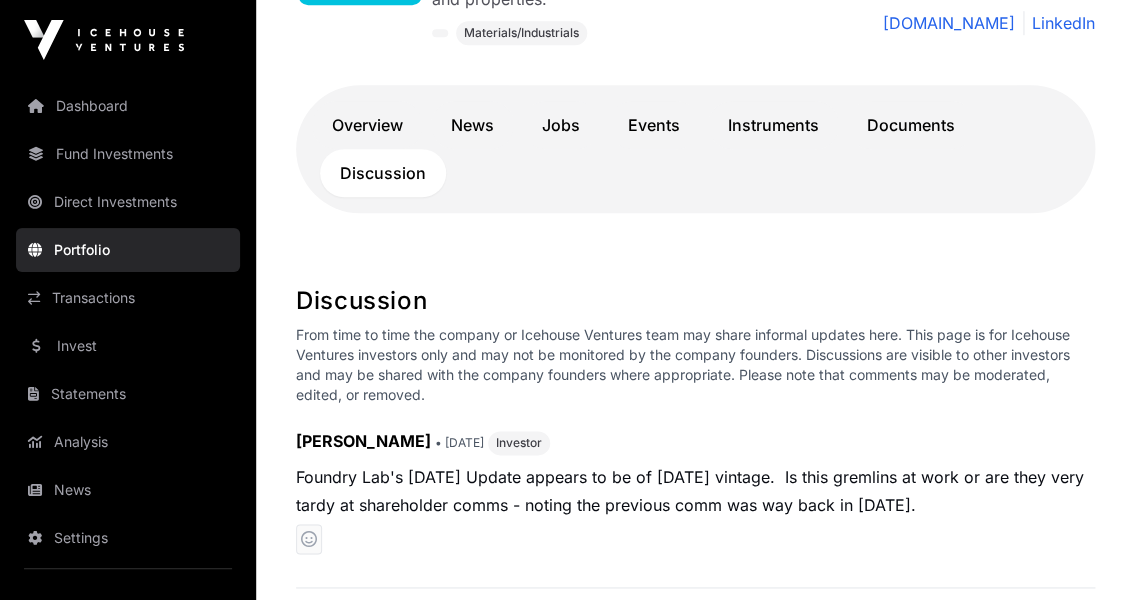 scroll, scrollTop: 0, scrollLeft: 0, axis: both 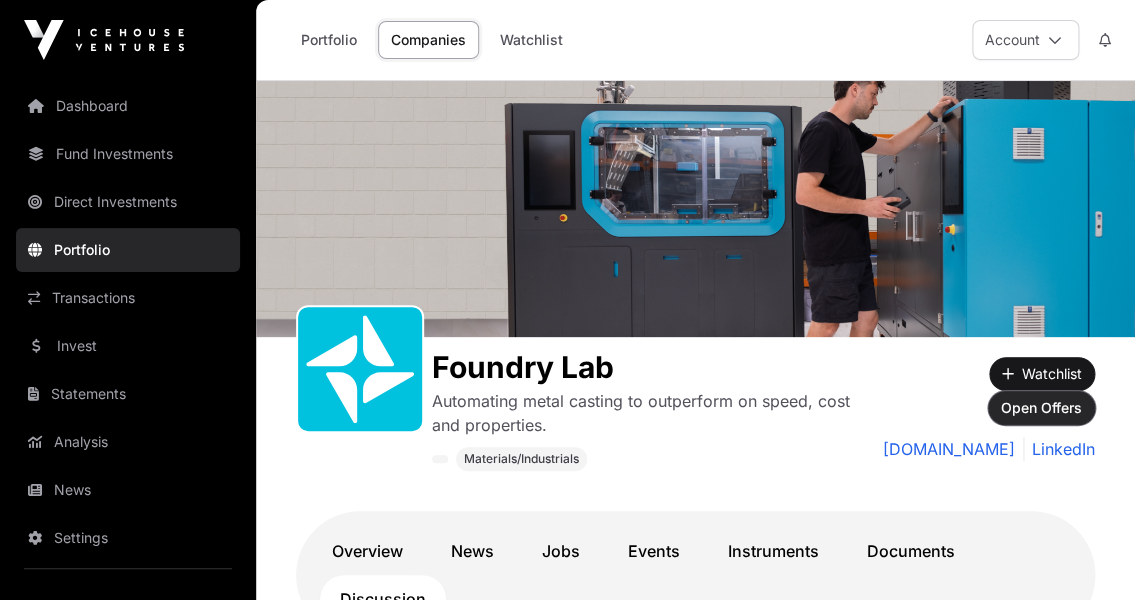 click on "Open Offers" 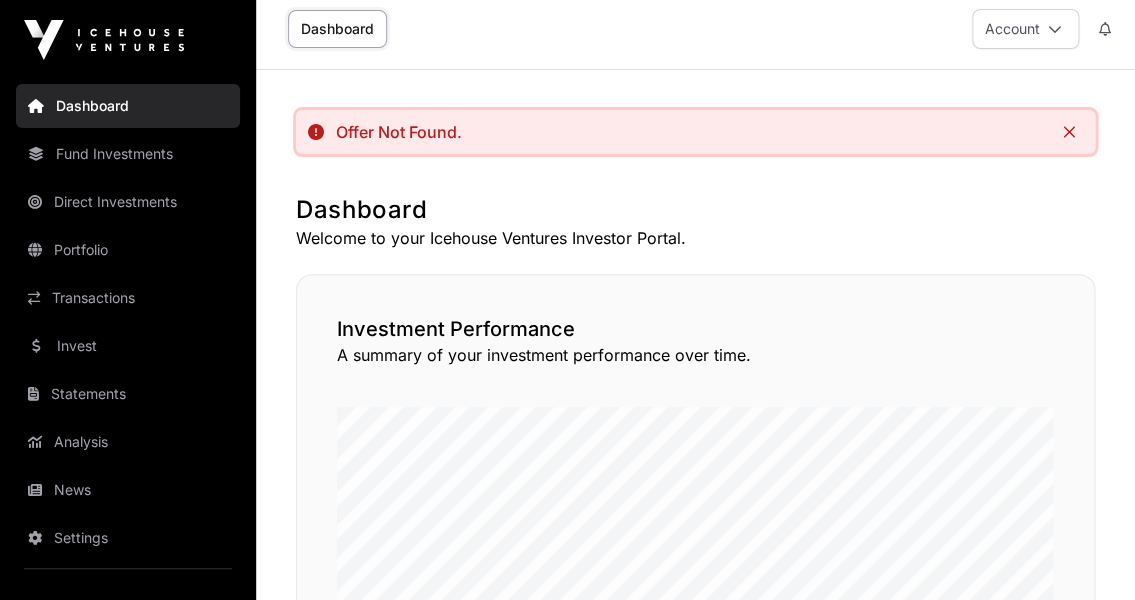 scroll, scrollTop: 0, scrollLeft: 0, axis: both 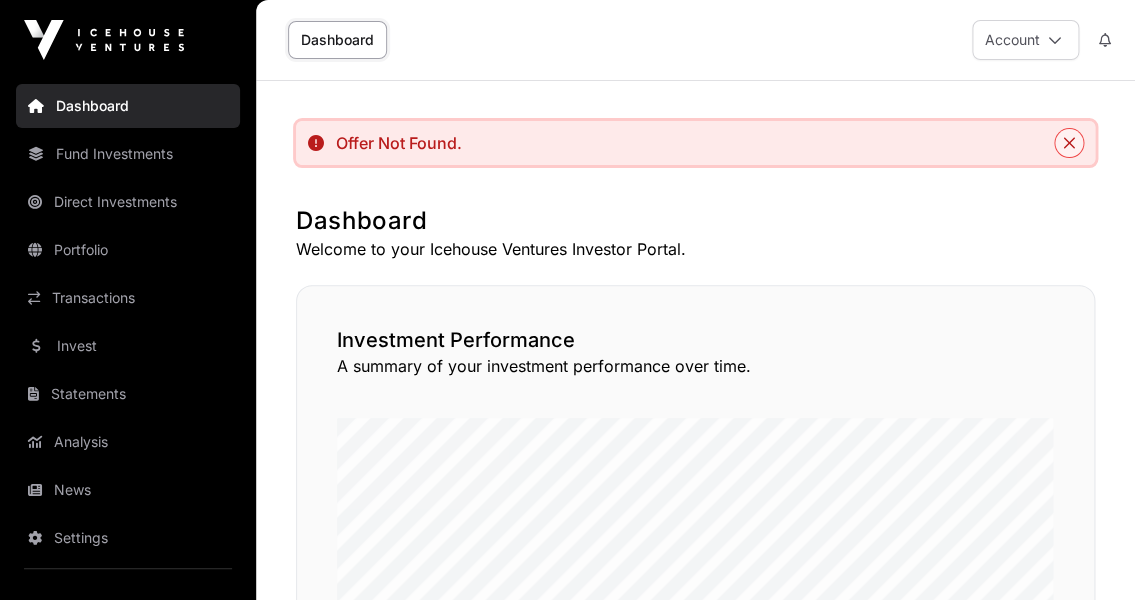 click 